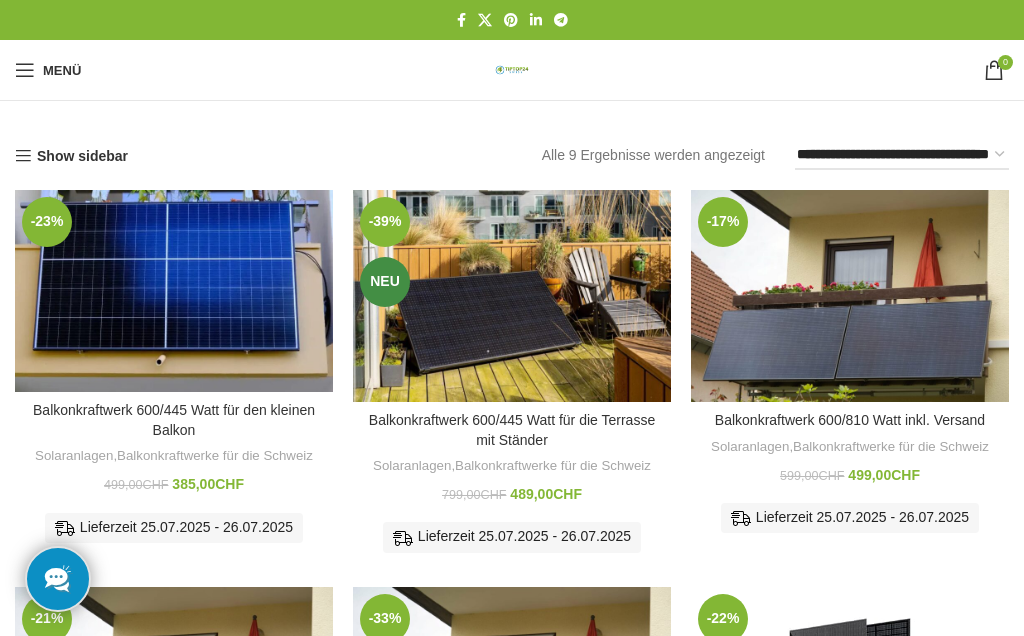 scroll, scrollTop: 0, scrollLeft: 0, axis: both 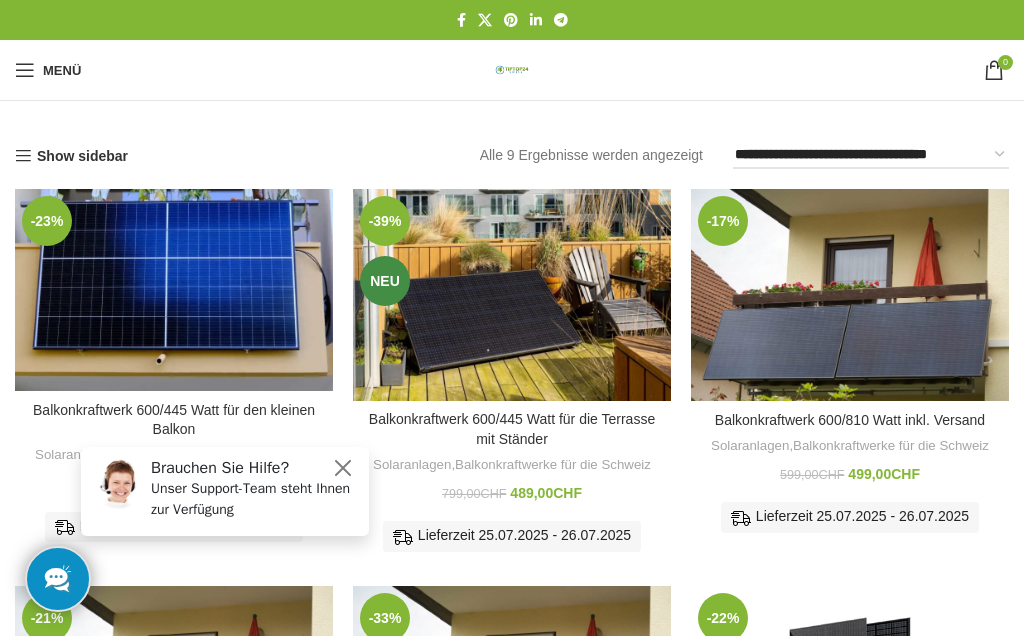 click at bounding box center [512, 295] 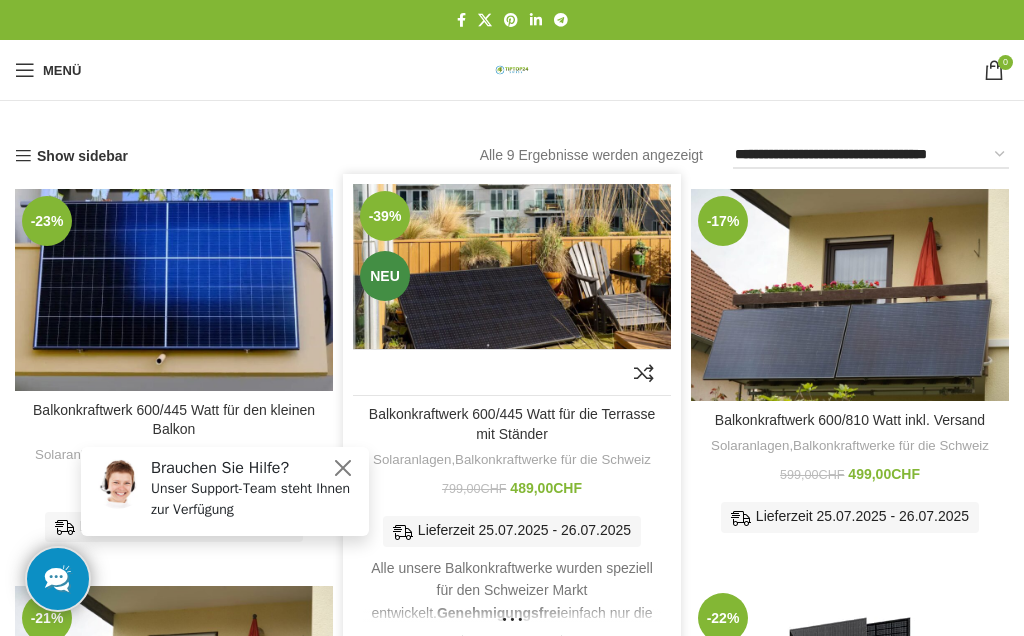 click at bounding box center (512, 290) 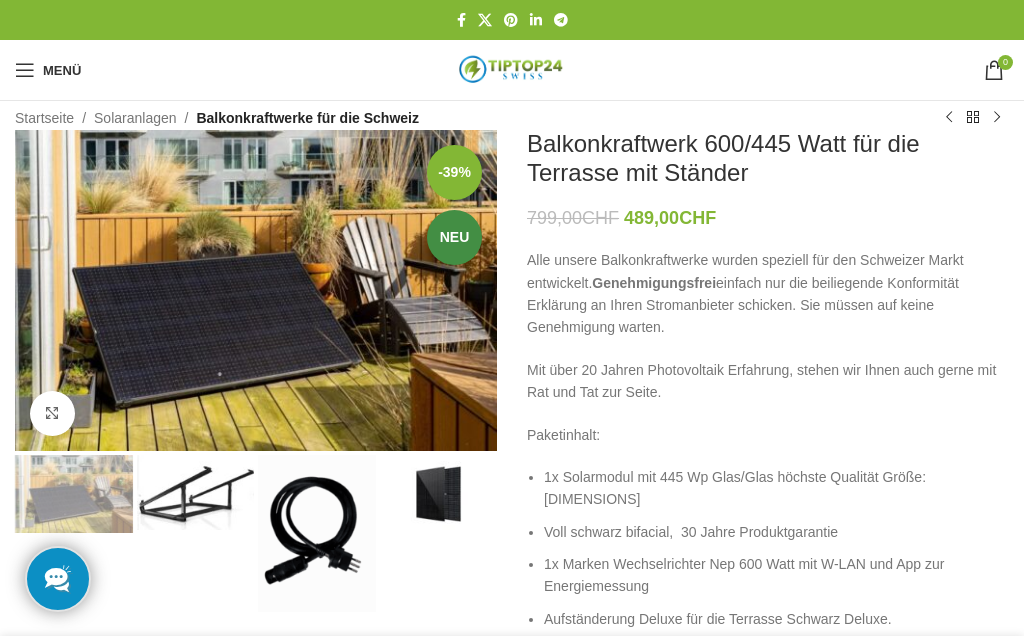 scroll, scrollTop: 0, scrollLeft: 0, axis: both 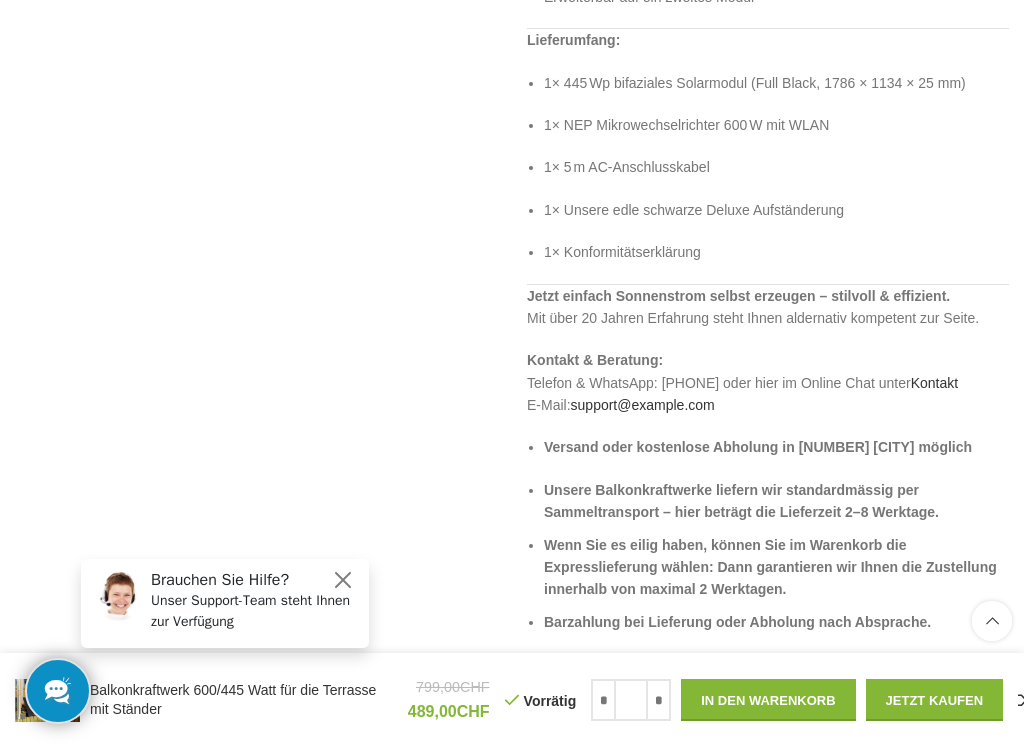click on "Kontakt & Beratung: Telefon & WhatsApp: +41 (0)784701155 oder hier im Online Chat unter  Kontakt E-Mail:  support@tiptop24.swiss" at bounding box center [768, 382] 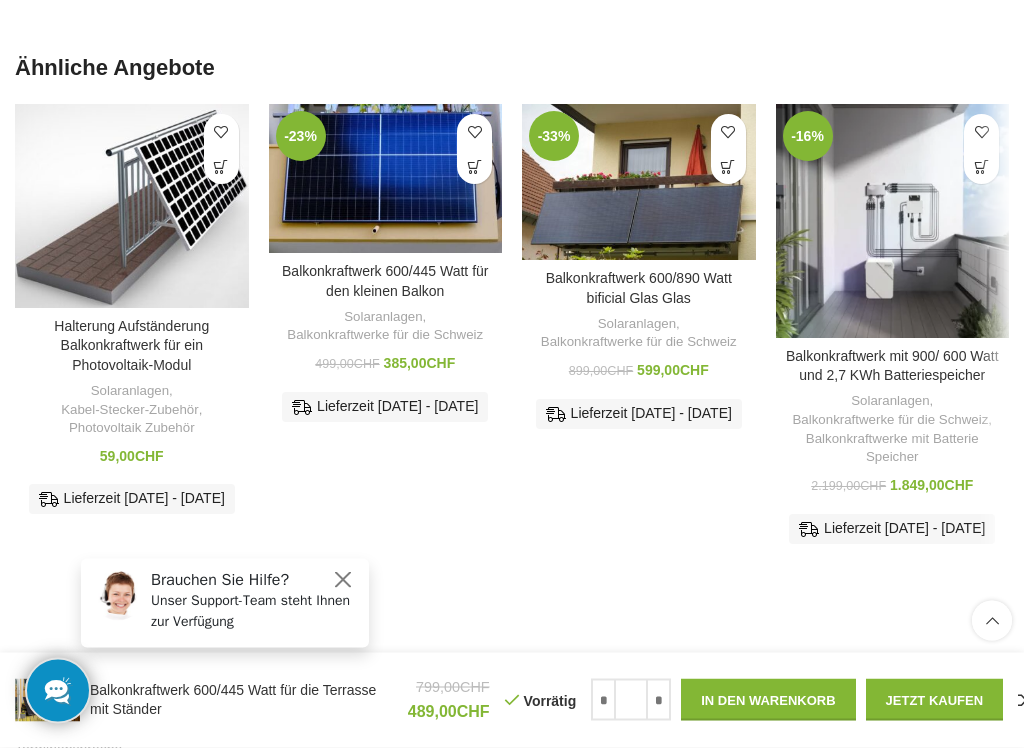 scroll, scrollTop: 3514, scrollLeft: 0, axis: vertical 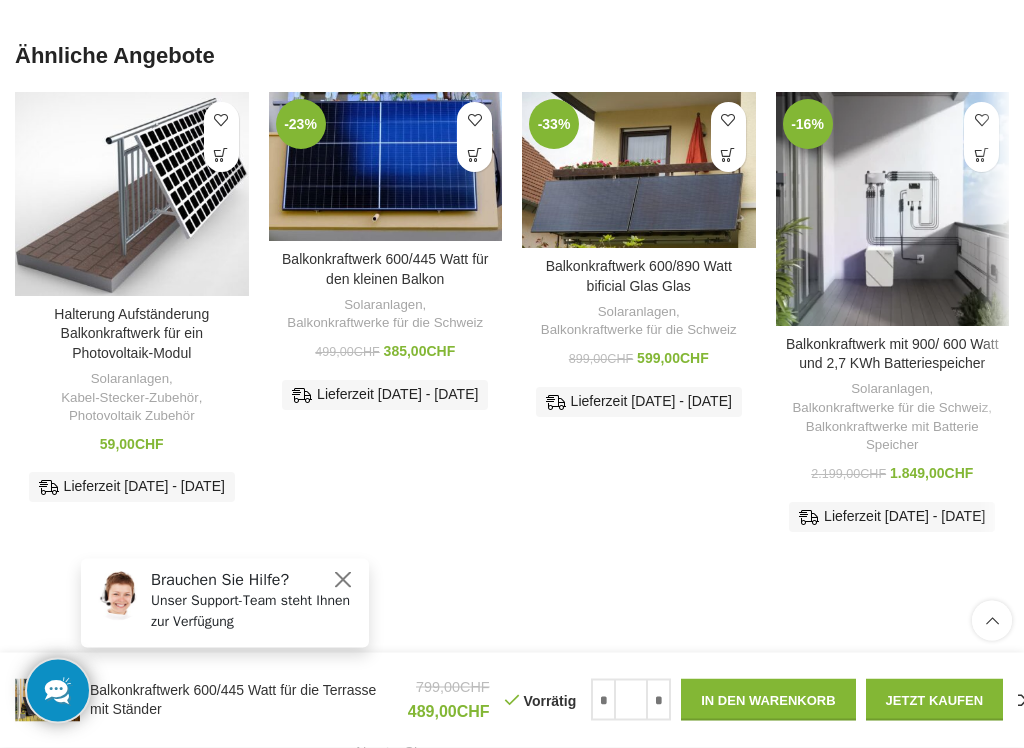 click at bounding box center [639, 171] 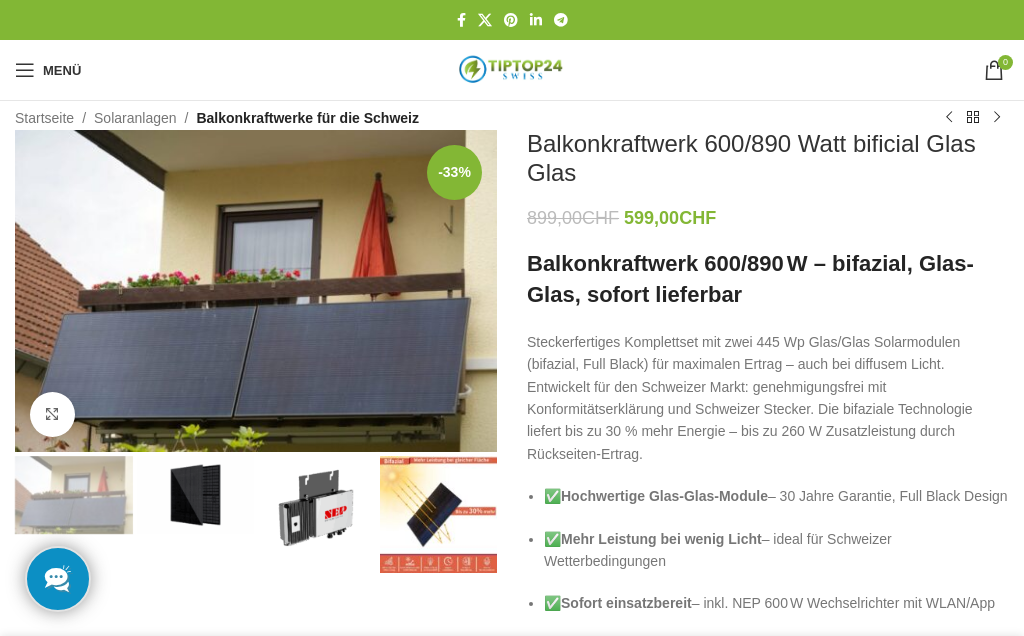 scroll, scrollTop: 0, scrollLeft: 0, axis: both 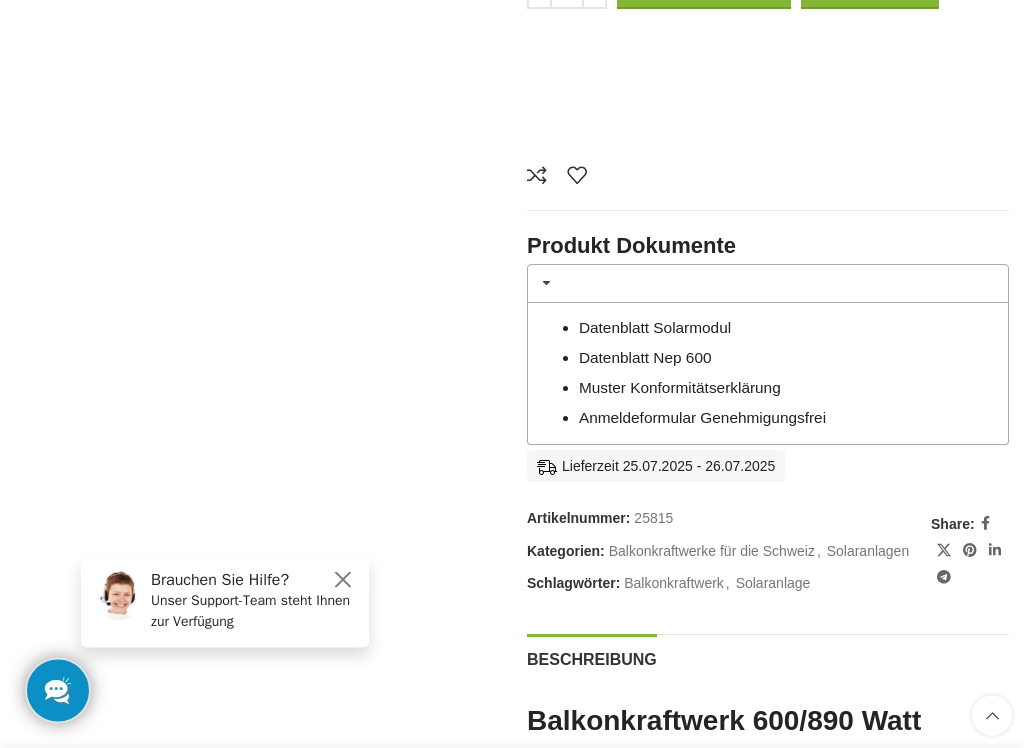 click on "Balkonkraftwerke für die Schweiz" at bounding box center [712, 552] 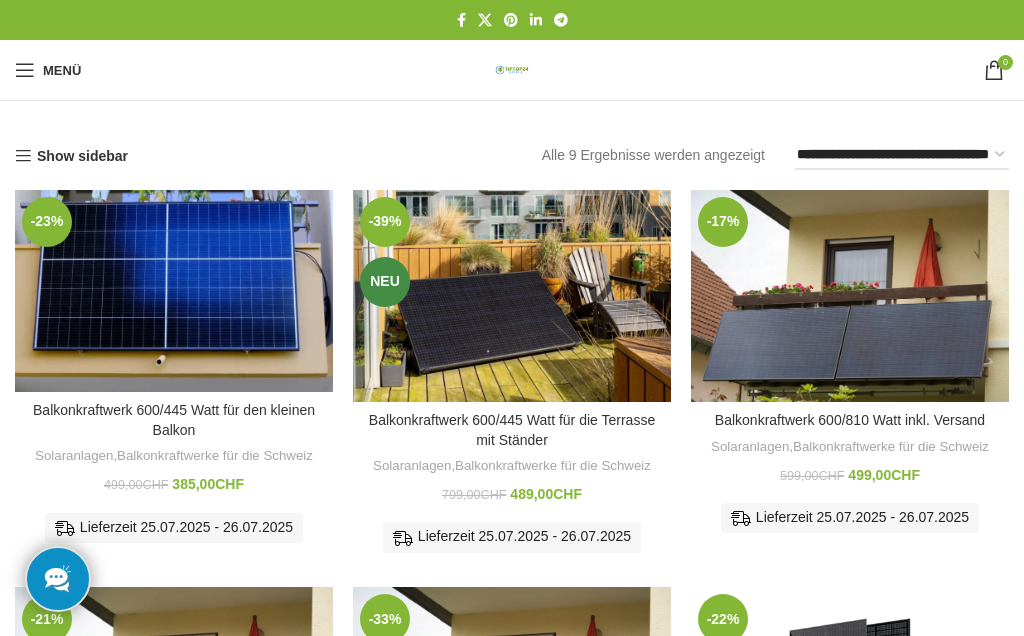 scroll, scrollTop: 0, scrollLeft: 0, axis: both 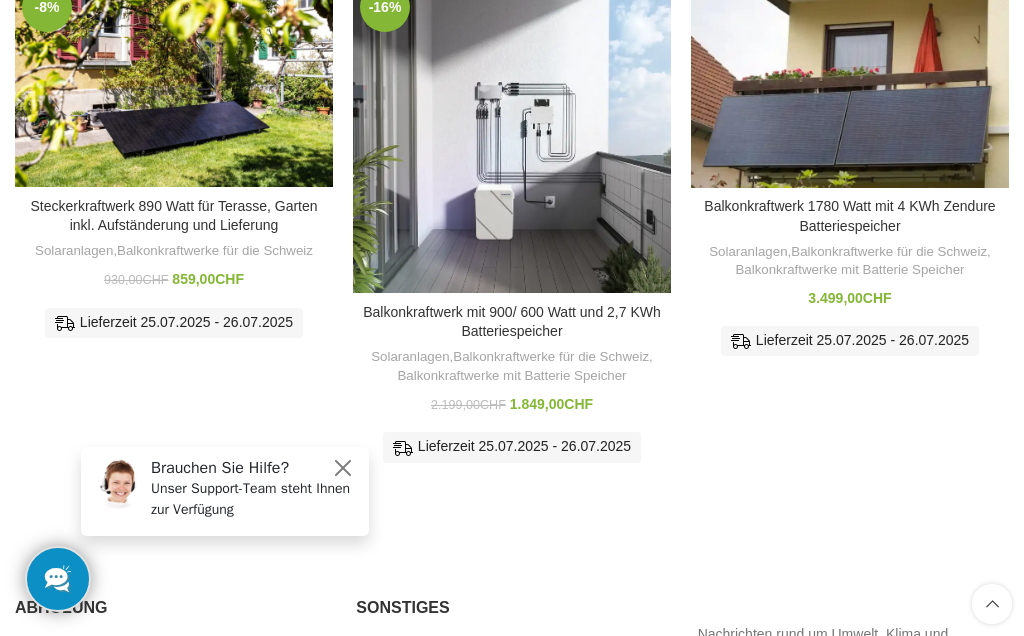 click on "Steckerkraftwerk 890 Watt für Terasse, Garten inkl. Aufständerung  und Lieferung" at bounding box center [173, 216] 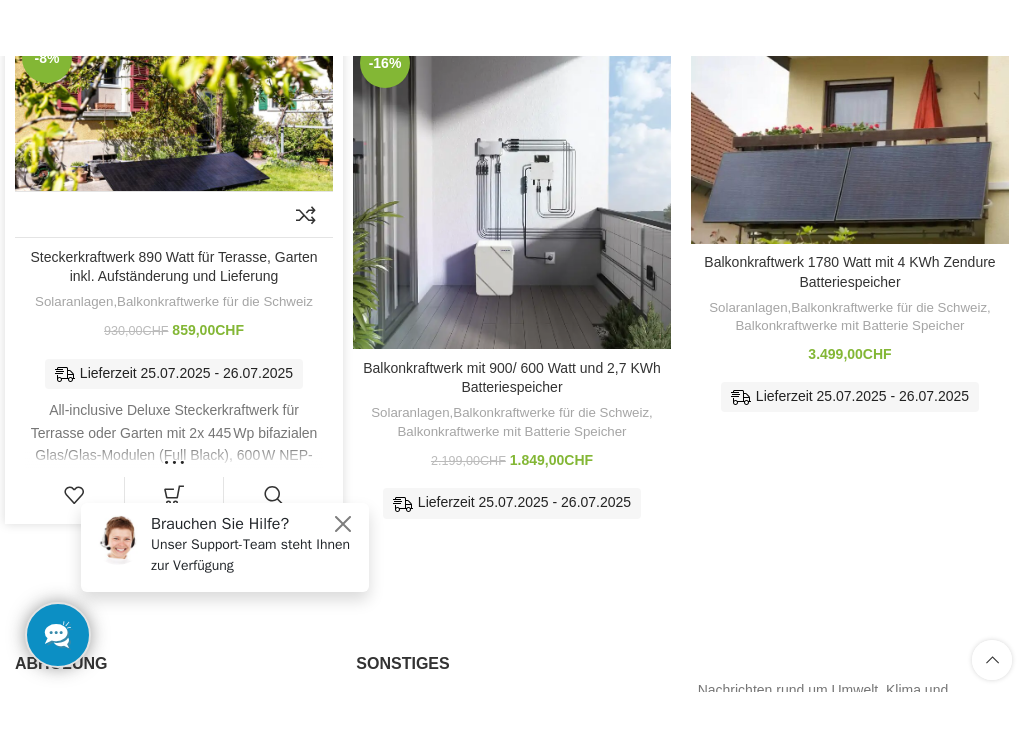 scroll, scrollTop: 1064, scrollLeft: 0, axis: vertical 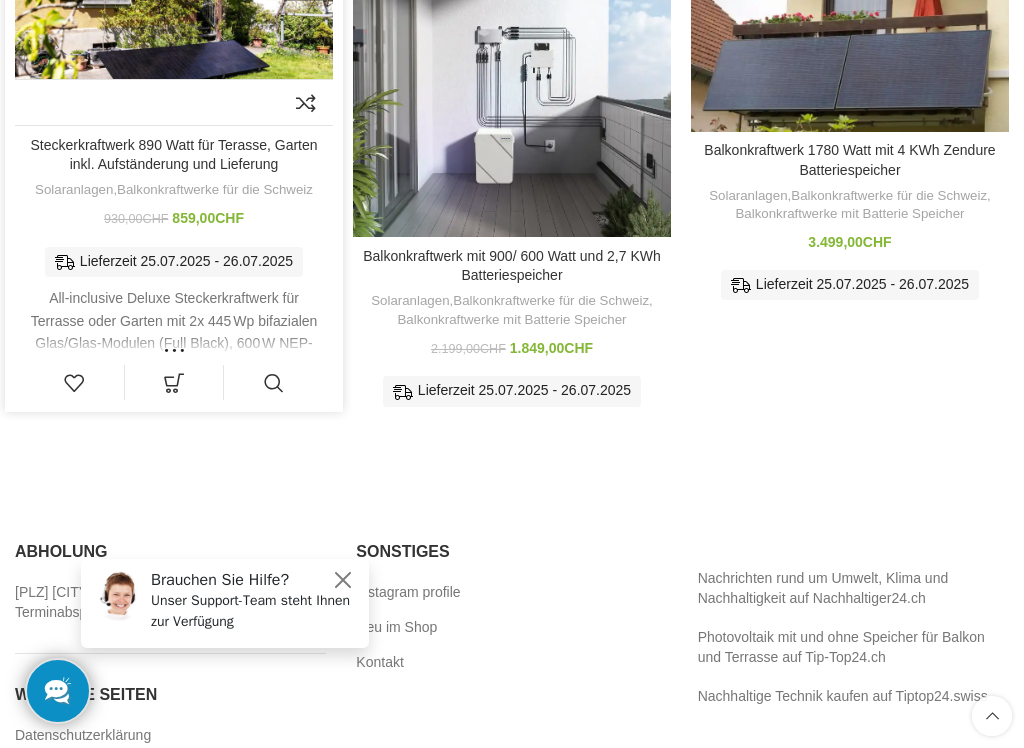 click on "All-inclusive Deluxe Steckerkraftwerk für Terrasse oder Garten mit 2x 445 Wp bifazialen Glas/Glas-Modulen (Full Black), 600 W NEP-Wechselrichter, Edle Schwarze Aufständerung, Kabel und  Schweizer Konformitätserklärung . Lieferung  versandkostenfrei . Barzahlung möglich. Plug&Play Kontakt & Beratung: Telefon & WhatsApp: +41 (0)784701155 oder hier im Online Chat unter  Kontakt E-Mail:  support@tiptop24.swiss Versand oder kostenlose Abholung in 3177 Laupen möglich Unsere Balkonkraftwerke liefern wir standardmäßig per Sammeltransport – hier beträgt die Lieferzeit 2–8 Werktage. Wenn Sie es eilig haben, können Sie im Warenkorb die Expresslieferung wählen: Dann garantieren wir Ihnen die Zustellung innerhalb von maximal 2 Werktagen. Barzahlung bei Lieferung oder Abholung nach Absprache." at bounding box center (174, 548) 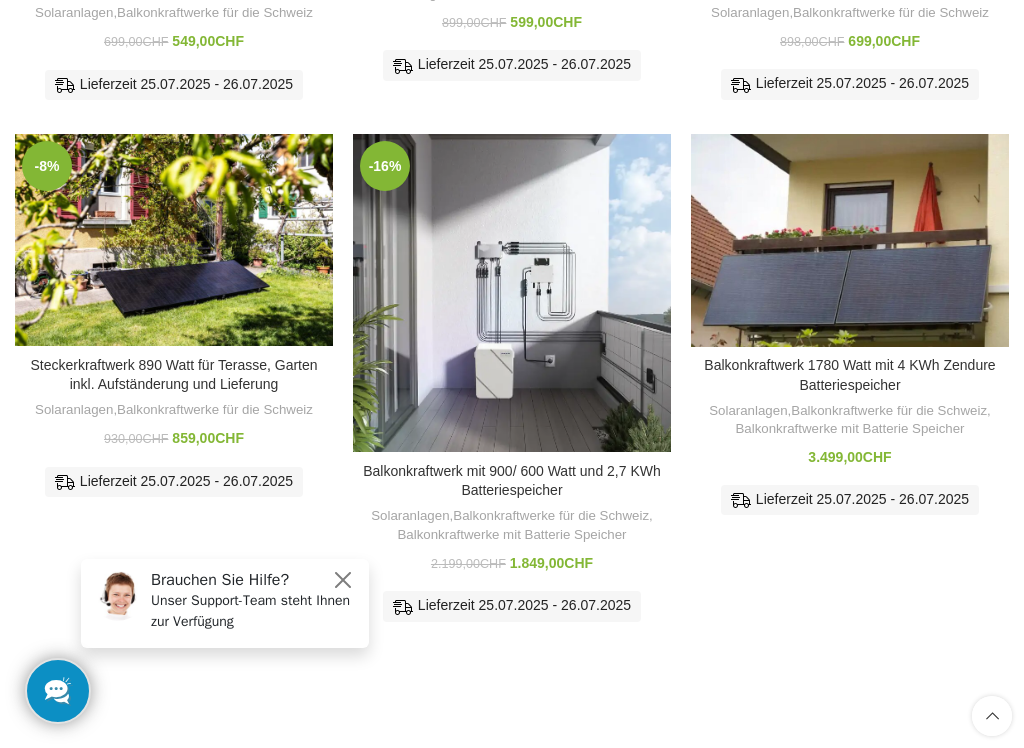 scroll, scrollTop: 861, scrollLeft: 0, axis: vertical 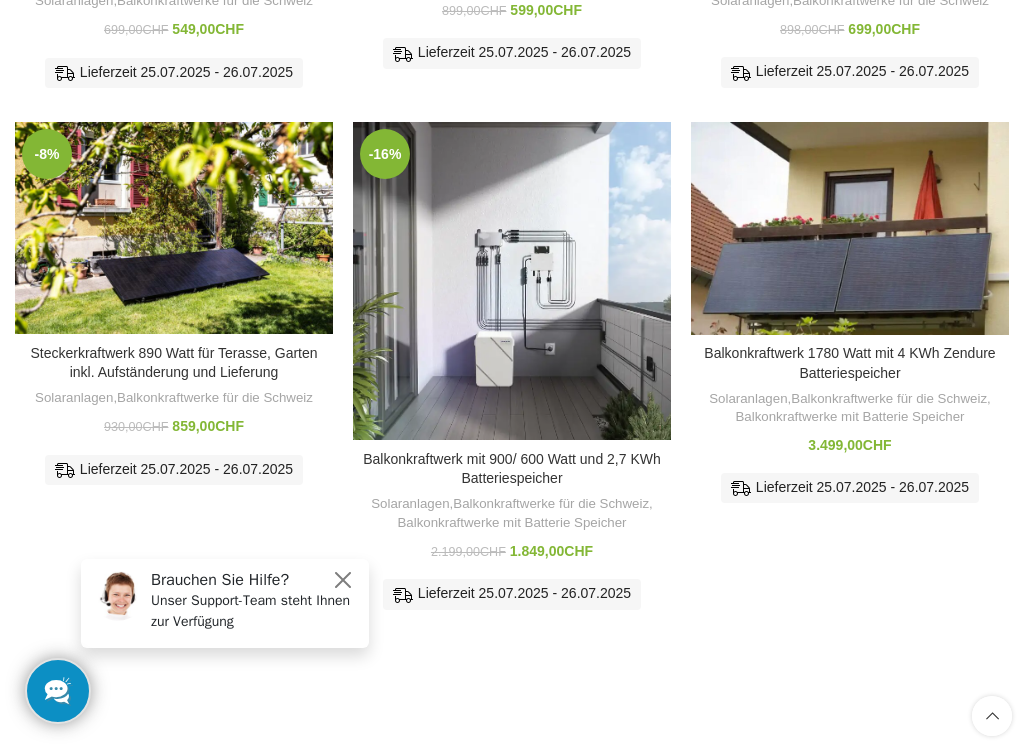 click at bounding box center (174, 228) 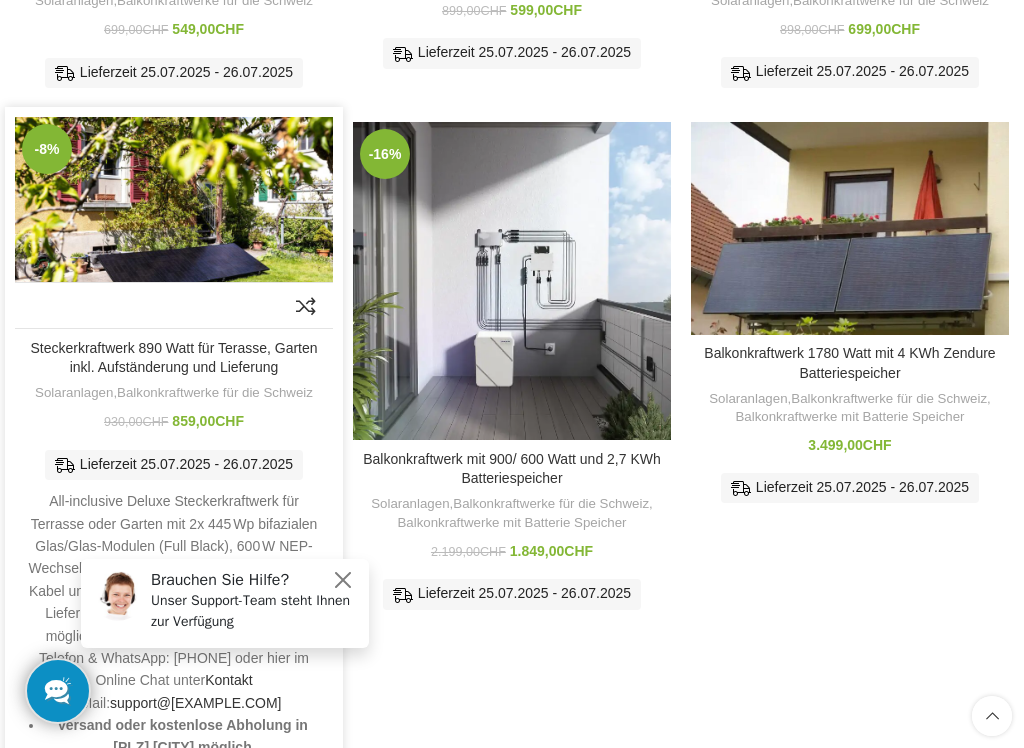 click on "Steckerkraftwerk 890 Watt für Terasse, Garten inkl. Aufständerung  und Lieferung" at bounding box center (173, 358) 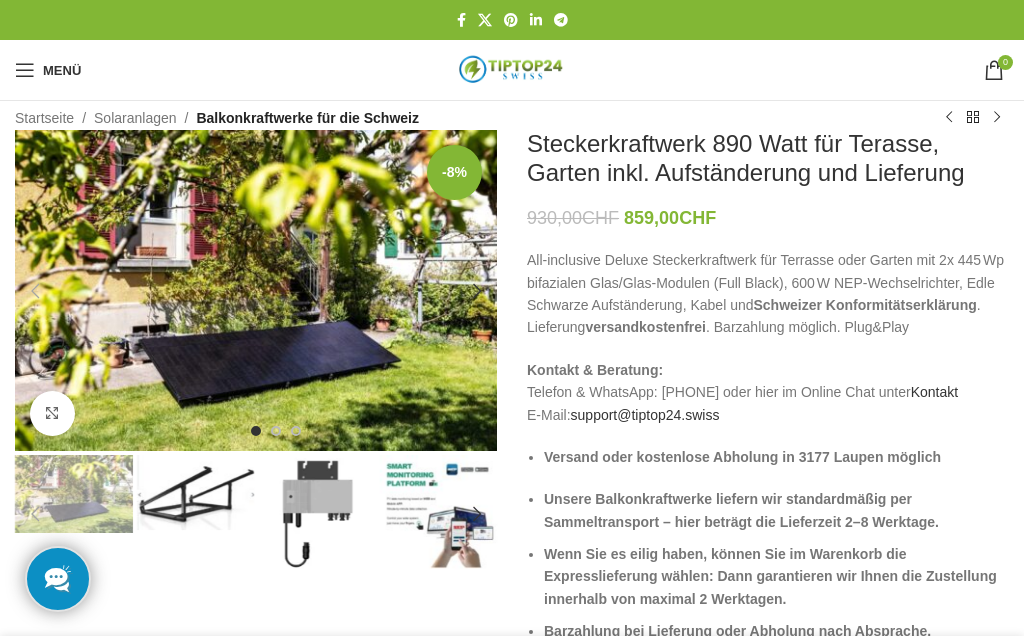 scroll, scrollTop: 0, scrollLeft: 0, axis: both 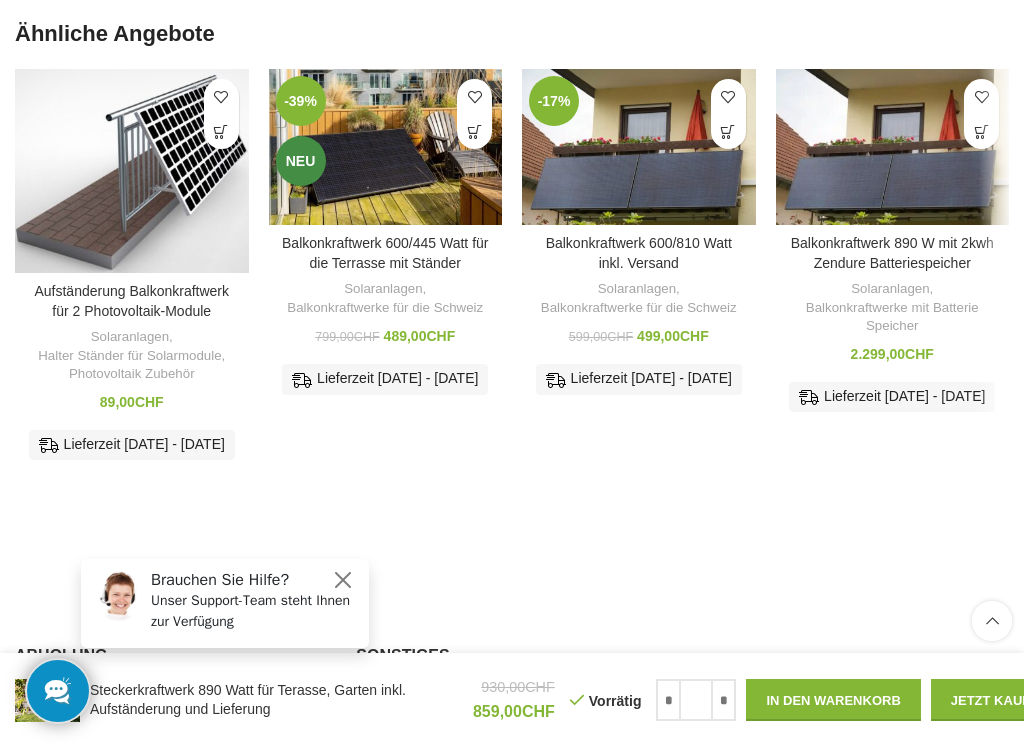 click at bounding box center (386, 147) 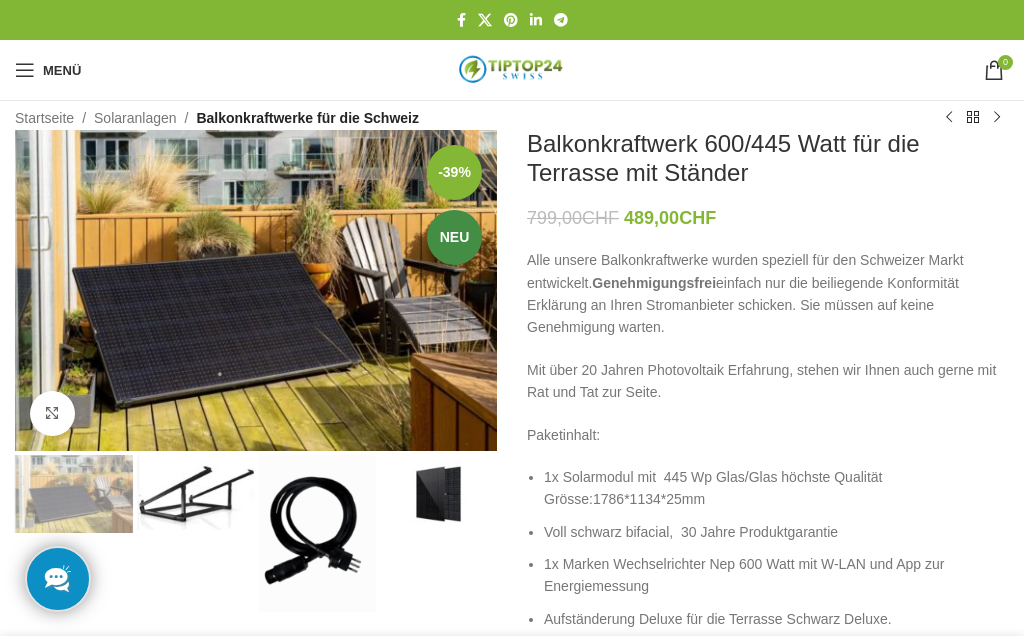 scroll, scrollTop: 0, scrollLeft: 0, axis: both 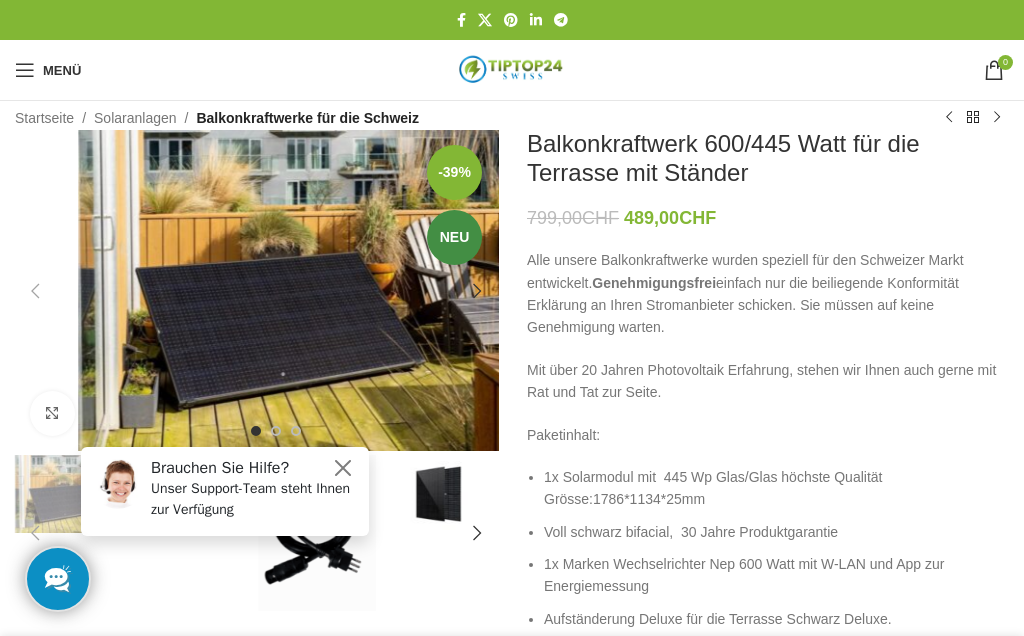 click at bounding box center [343, 468] 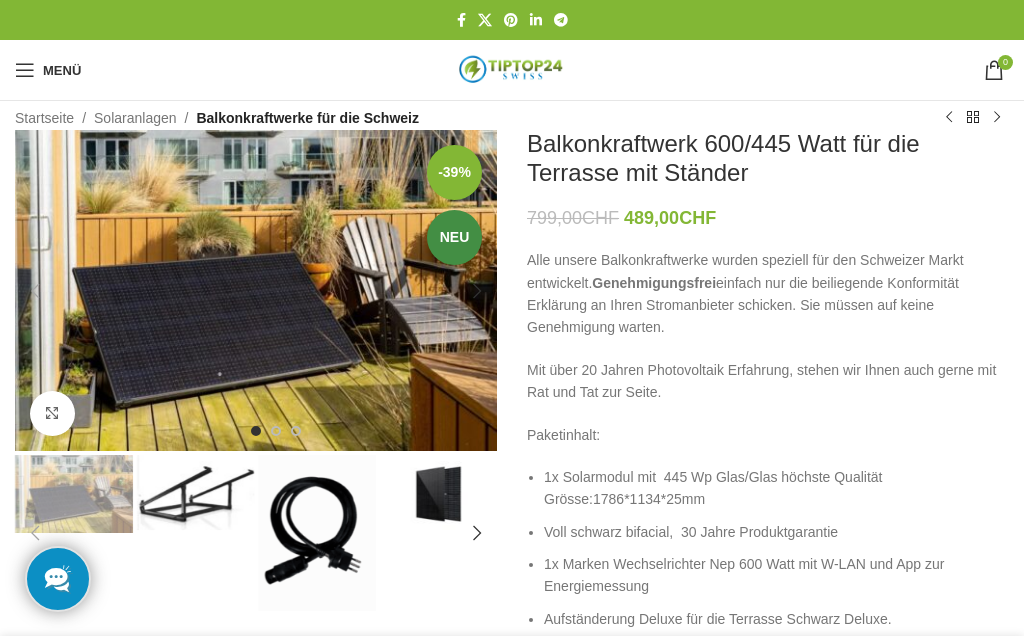 click on "Solaranlagen" at bounding box center (135, 118) 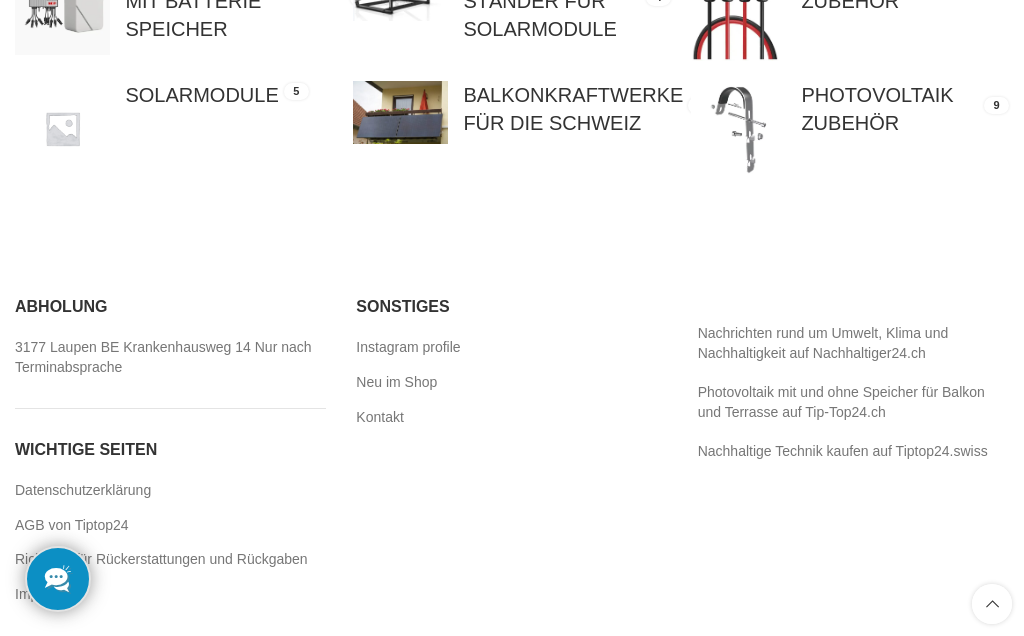 scroll, scrollTop: 227, scrollLeft: 0, axis: vertical 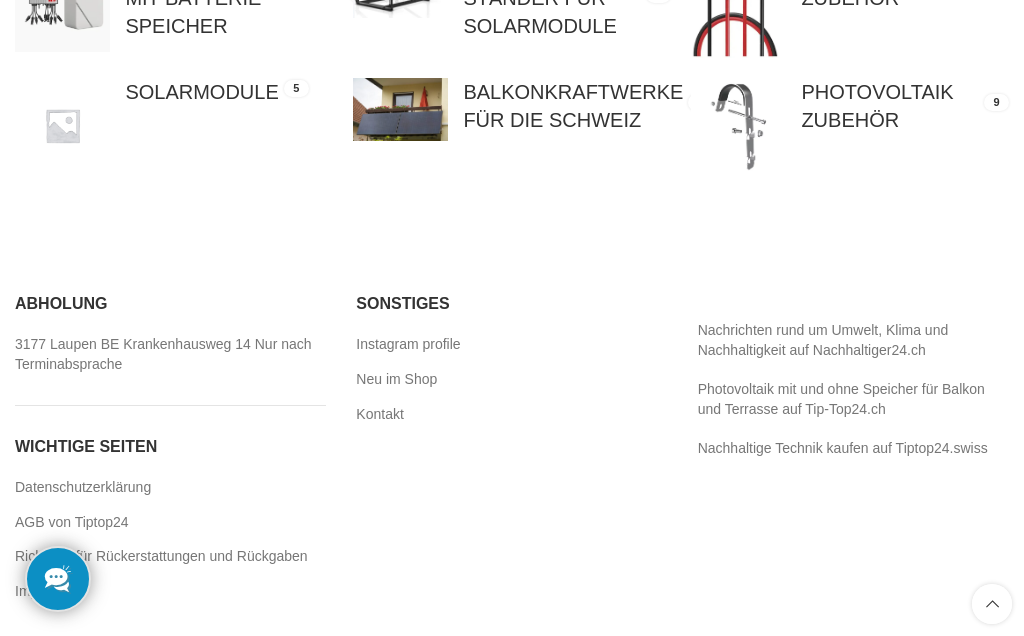 click on "Neu im Shop" at bounding box center (397, 380) 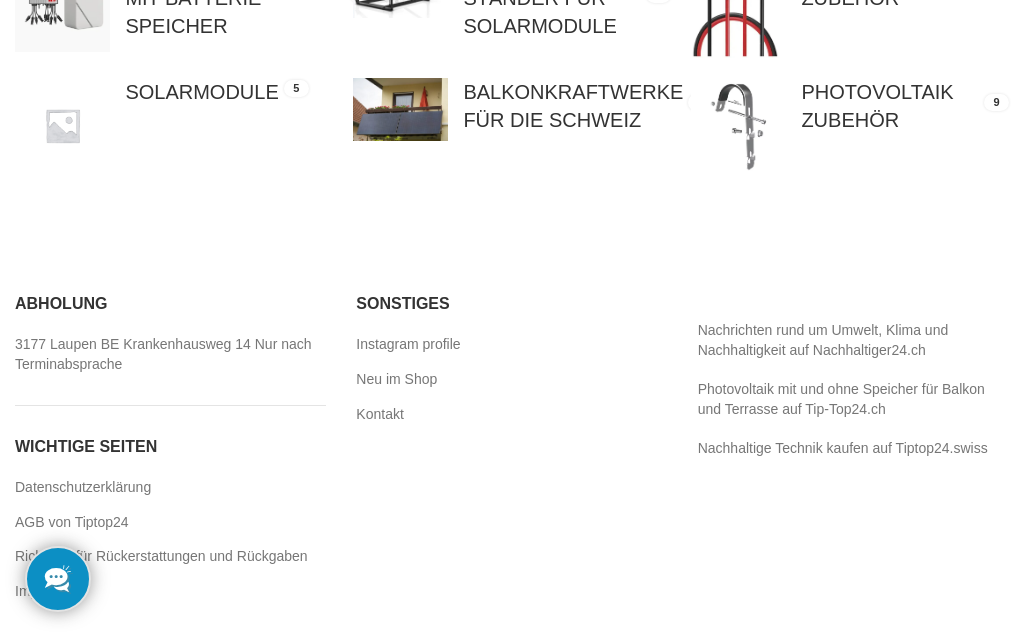 scroll, scrollTop: 227, scrollLeft: 0, axis: vertical 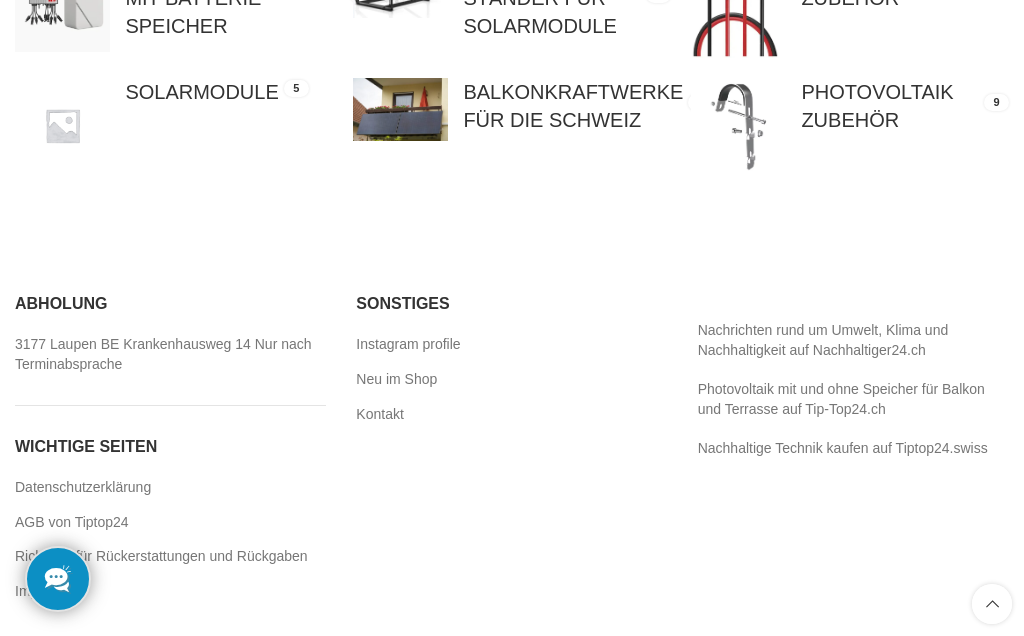 click on "Photovoltaik mit und ohne Speicher für Balkon und Terrasse auf Tip-Top24.ch" at bounding box center (841, 399) 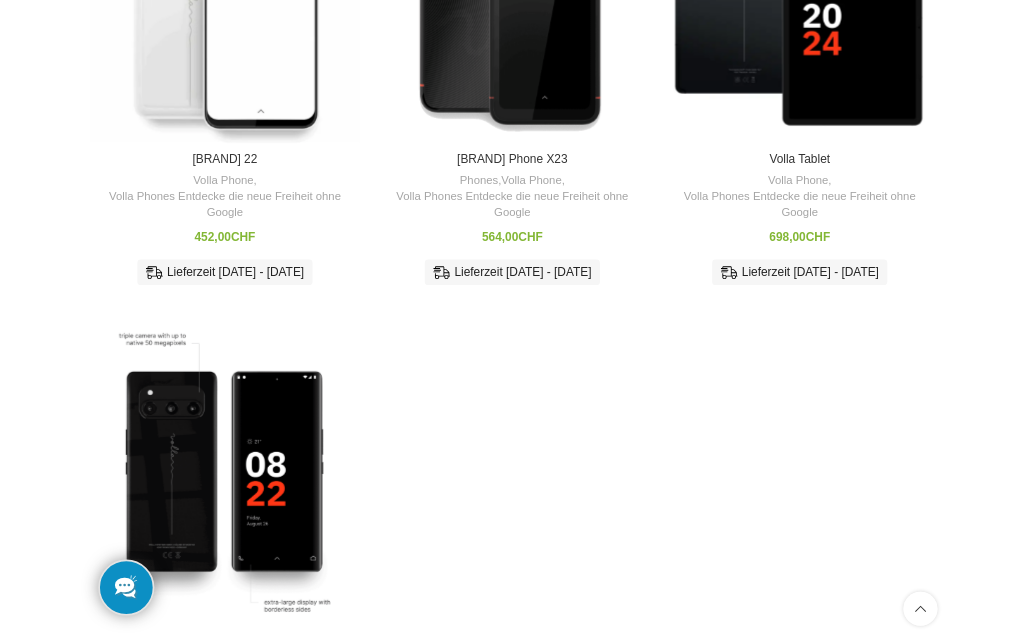 scroll, scrollTop: 338, scrollLeft: 0, axis: vertical 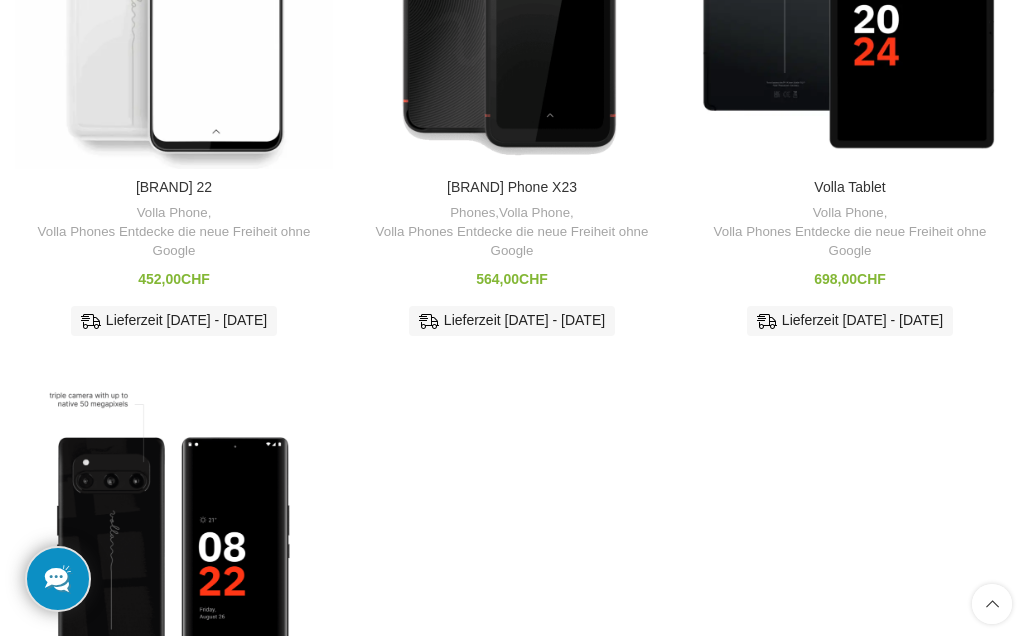 click on "Zum Vergleich hinzufügen
Volla 22
Volla Phone ,  Volla Phones Entdecke die neue Freiheit ohne Google
452,00  CHF Lieferzeit  25.07.2025 - 26.07.2025 Volla Phone 22 – Eleganz, Datenschutz und Vielseitigkeit vereint Das Volla Phone 22 kombiniert minimalistisches Design mit fortschrittlicher Technologie und stellt die Privatsphäre der Nutzer in den Mittelpunkt.   Hergestellt in Deutschland, bietet es eine Google-freie Erfahrung mit der Wahl zwischen Volla OS und Ubuntu Touch Highlights: Google-freies Betriebssystem:   Wahlweise mit Volla OS (basierend auf AOSP) oder Ubuntu Touch – für maximale Privatsphäre ohne Cloud-Zwang. Multiboot-Funktion:   Installieren und starten Sie alternative Betriebssysteme wie Ubuntu Touch direkt von der SD-Karte. Leistungsstarke Hardware:   MediaTek Helio G85 Octa-Core-Prozessor, 4 GB RAM und 128 GB interner Speicher (erweiterbar auf bis zu 512 GB via microSD). Austauschbarer Akku:   4500 mAh Kapazität mit Schnellladen (18 W) und kabellosem Laden." at bounding box center (512, 390) 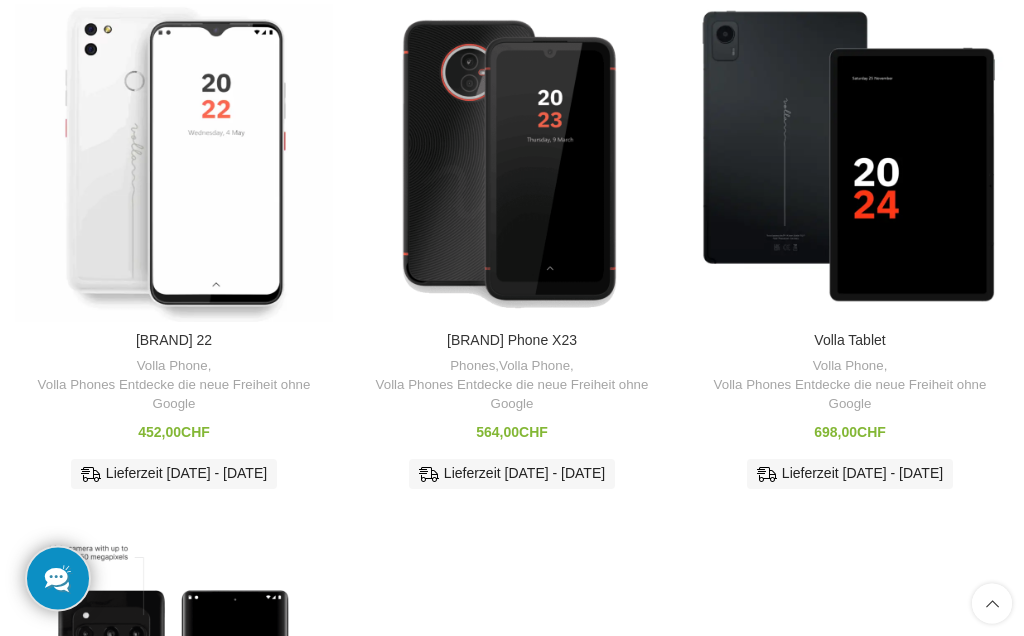 scroll, scrollTop: 0, scrollLeft: 0, axis: both 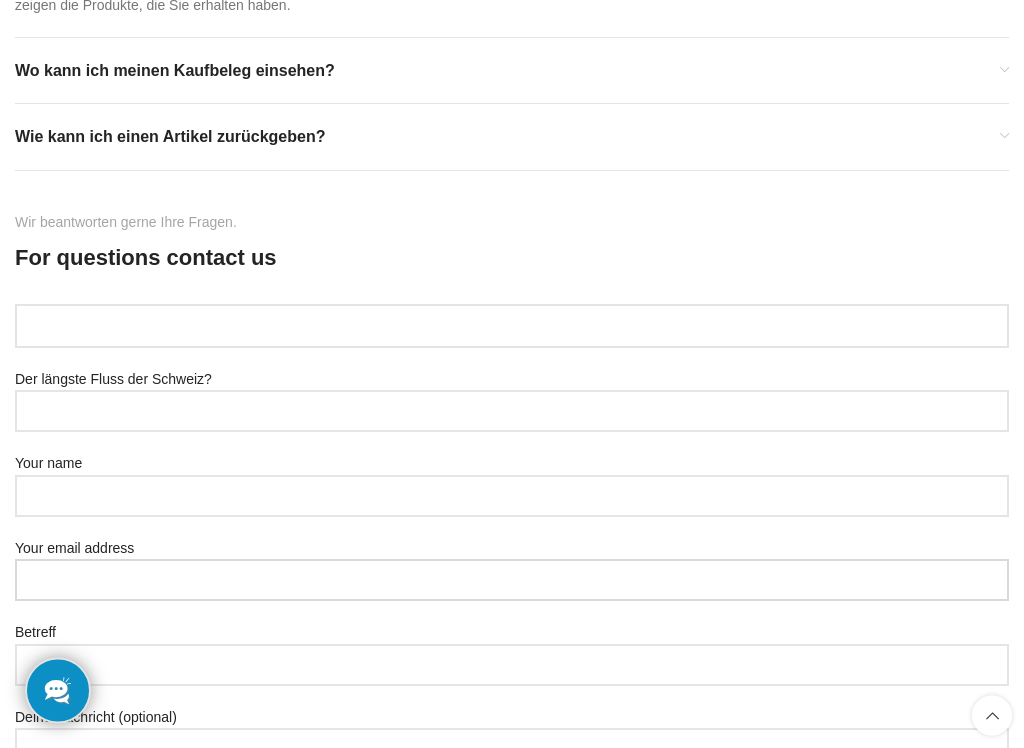 click on "Your email address" at bounding box center (512, 581) 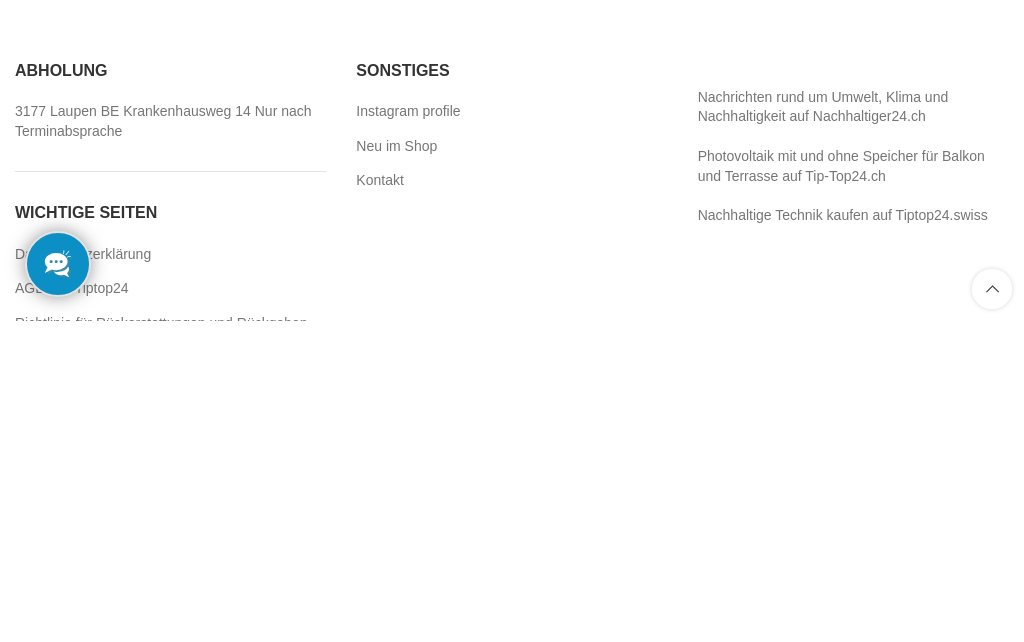 scroll, scrollTop: 1601, scrollLeft: 0, axis: vertical 